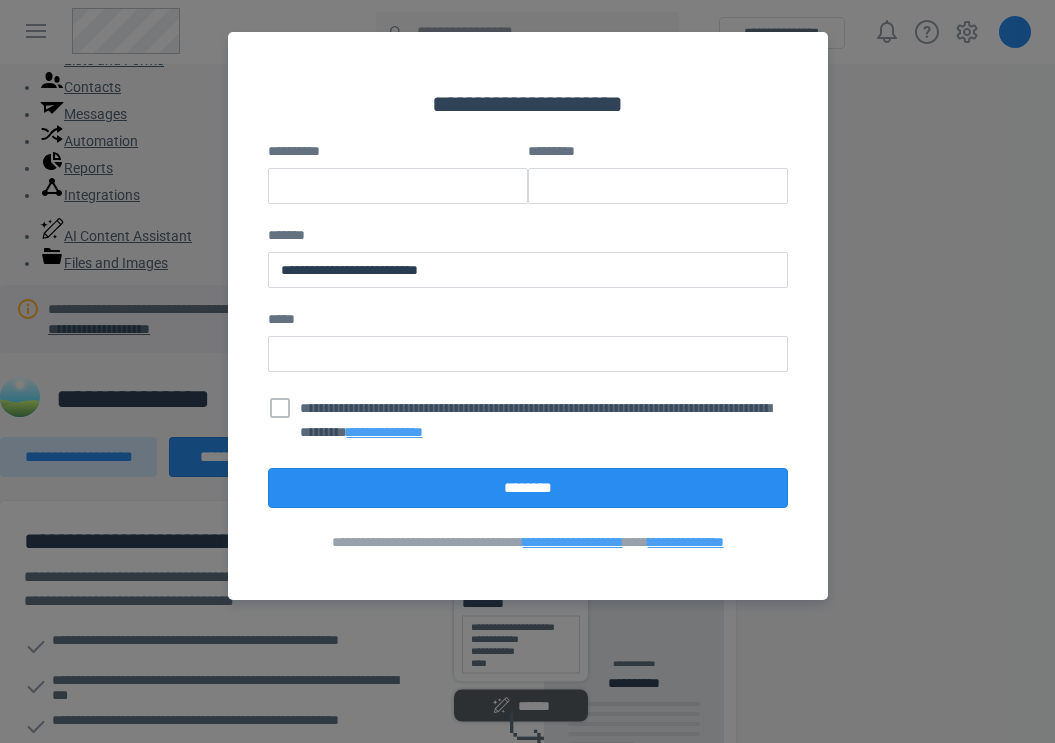 scroll, scrollTop: 0, scrollLeft: 0, axis: both 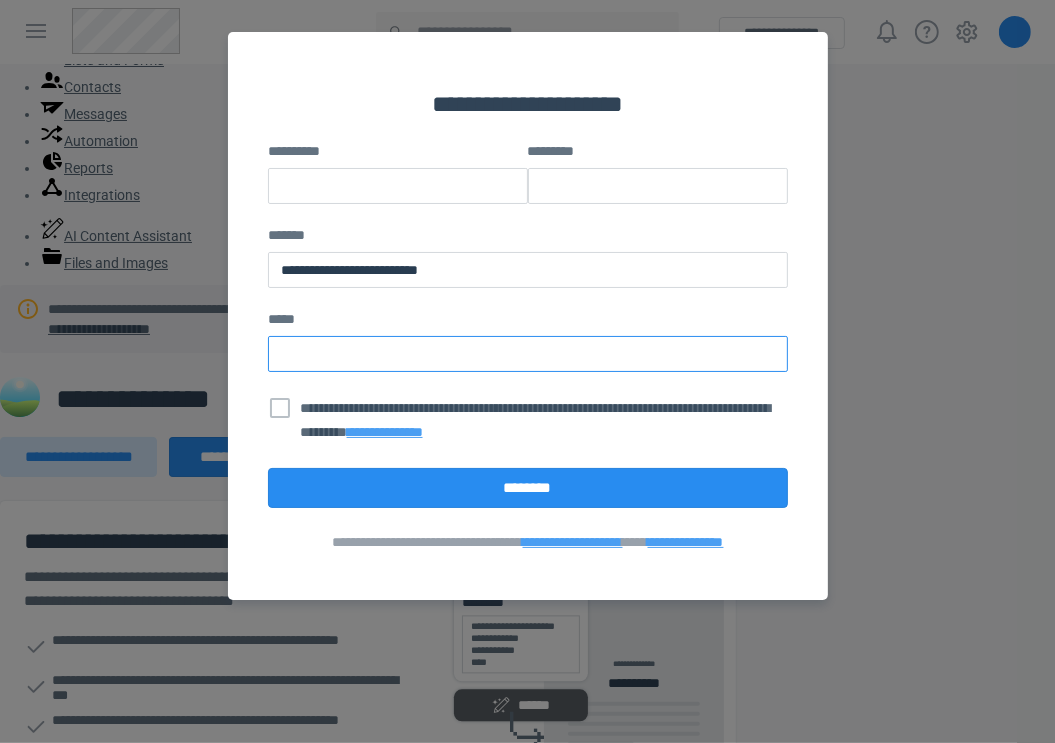 click at bounding box center [528, 354] 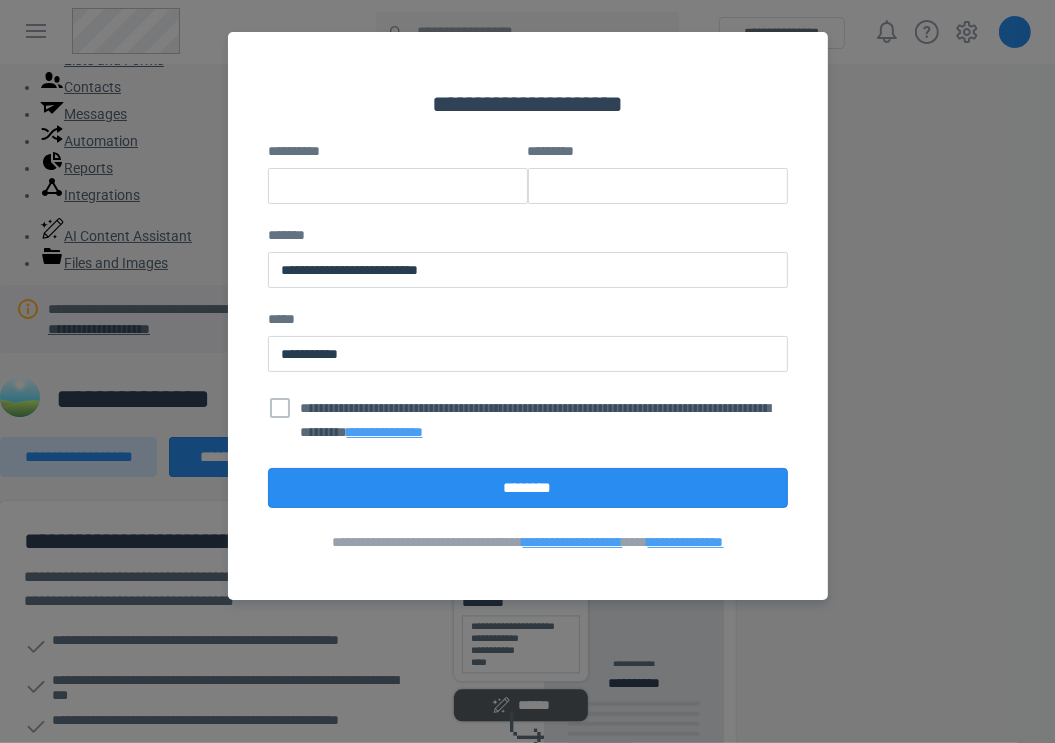 drag, startPoint x: 382, startPoint y: 166, endPoint x: 371, endPoint y: 207, distance: 42.44997 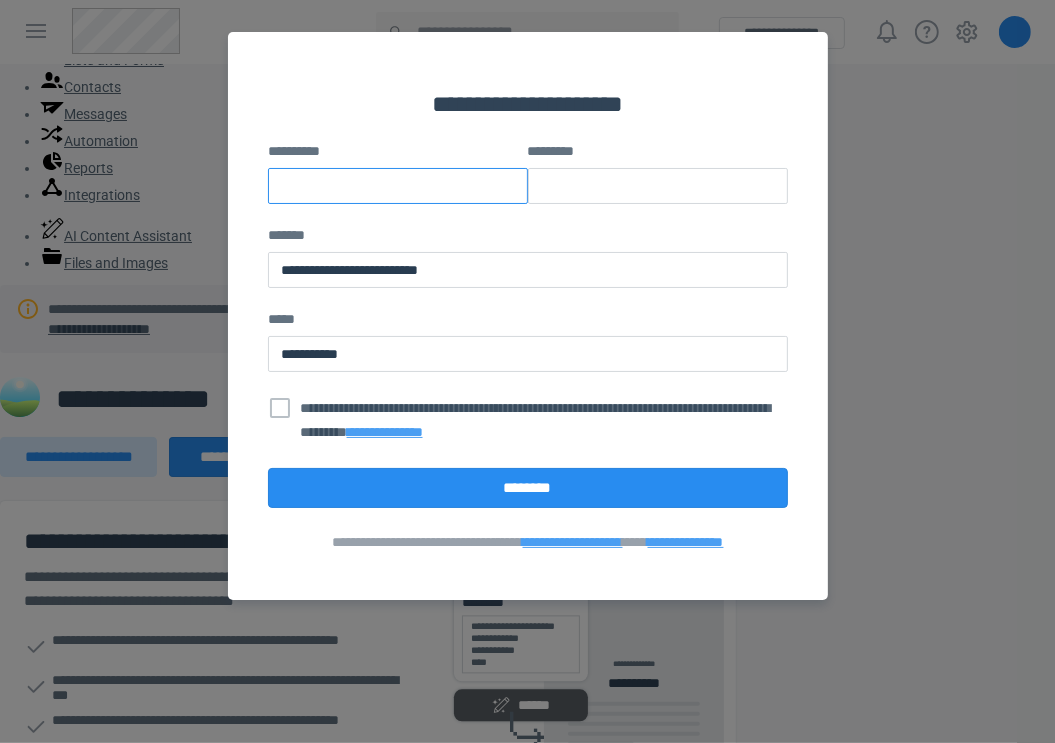 click at bounding box center (398, 186) 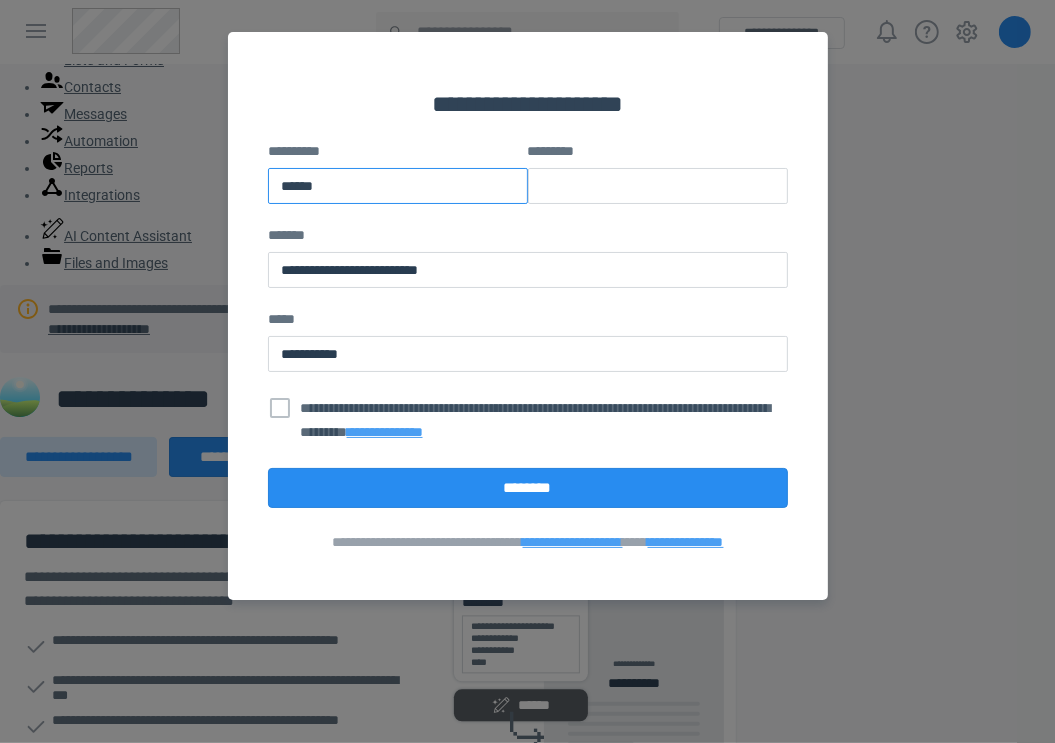 type on "******" 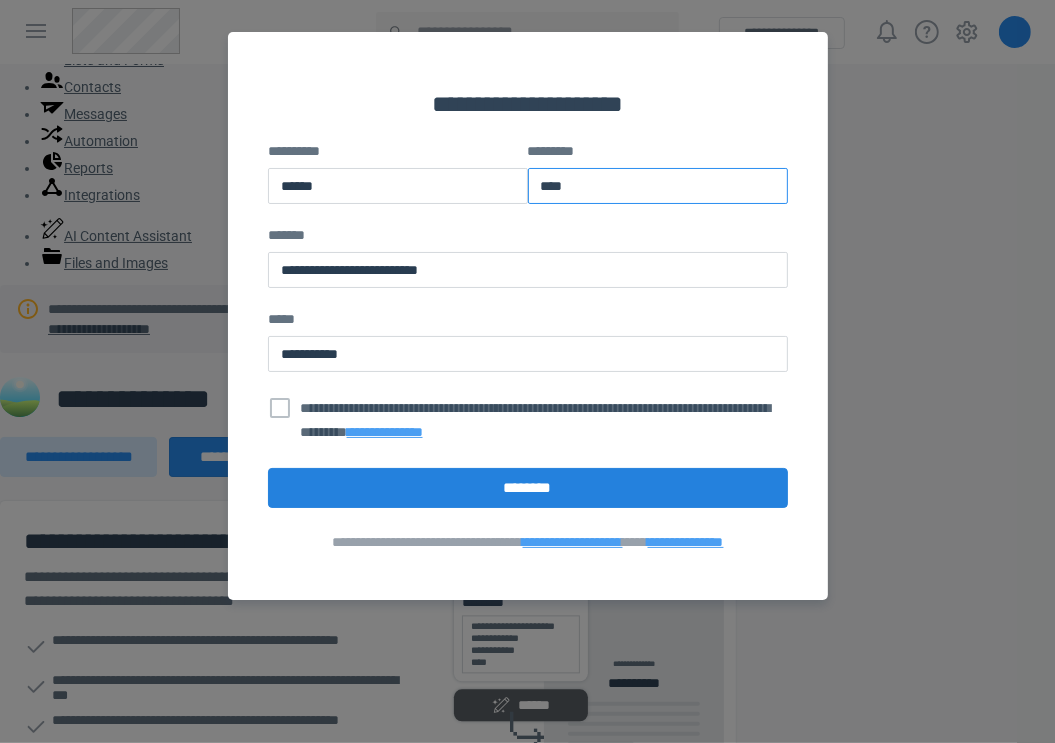 type on "****" 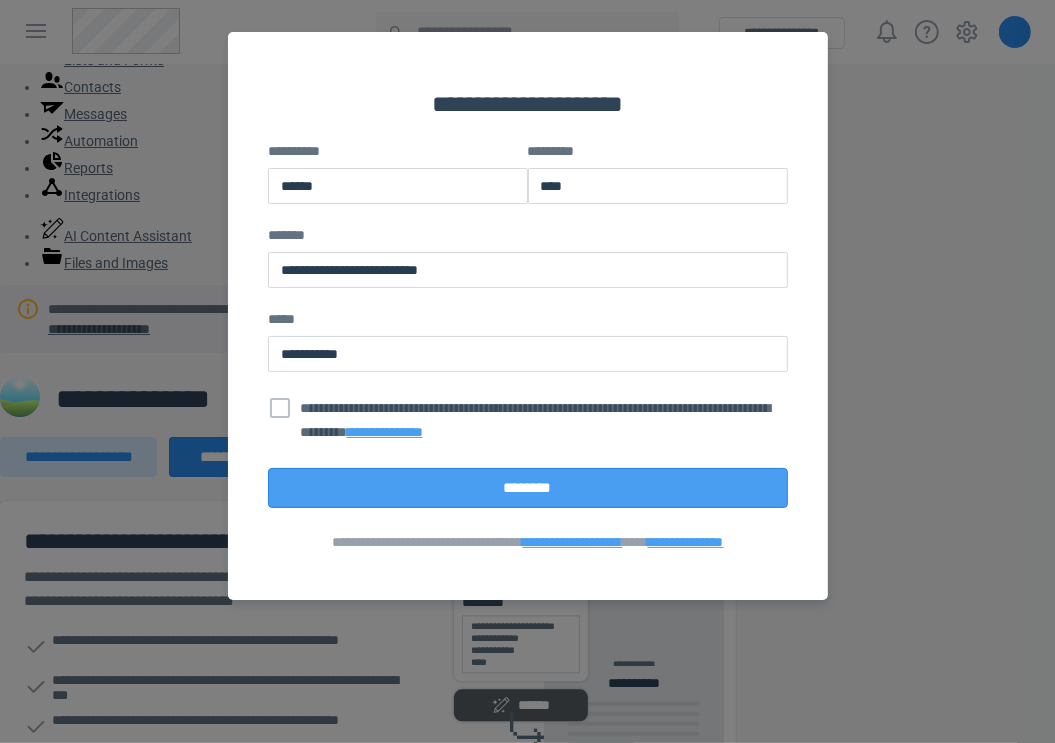 click on "********" at bounding box center [528, 488] 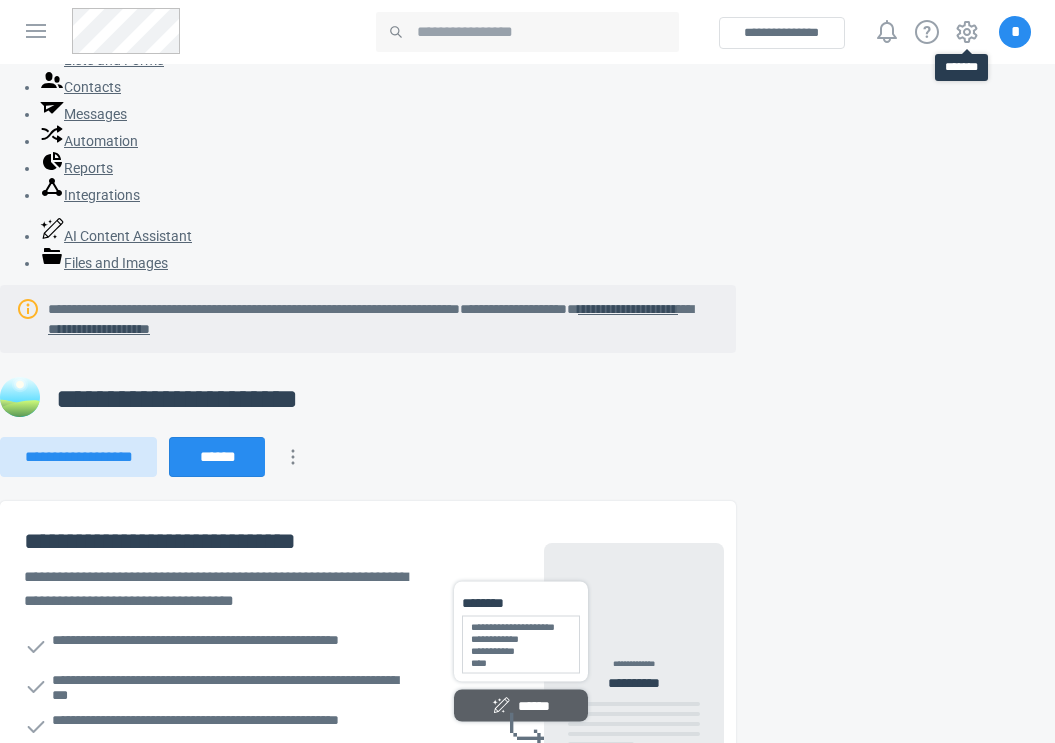 scroll, scrollTop: 0, scrollLeft: 0, axis: both 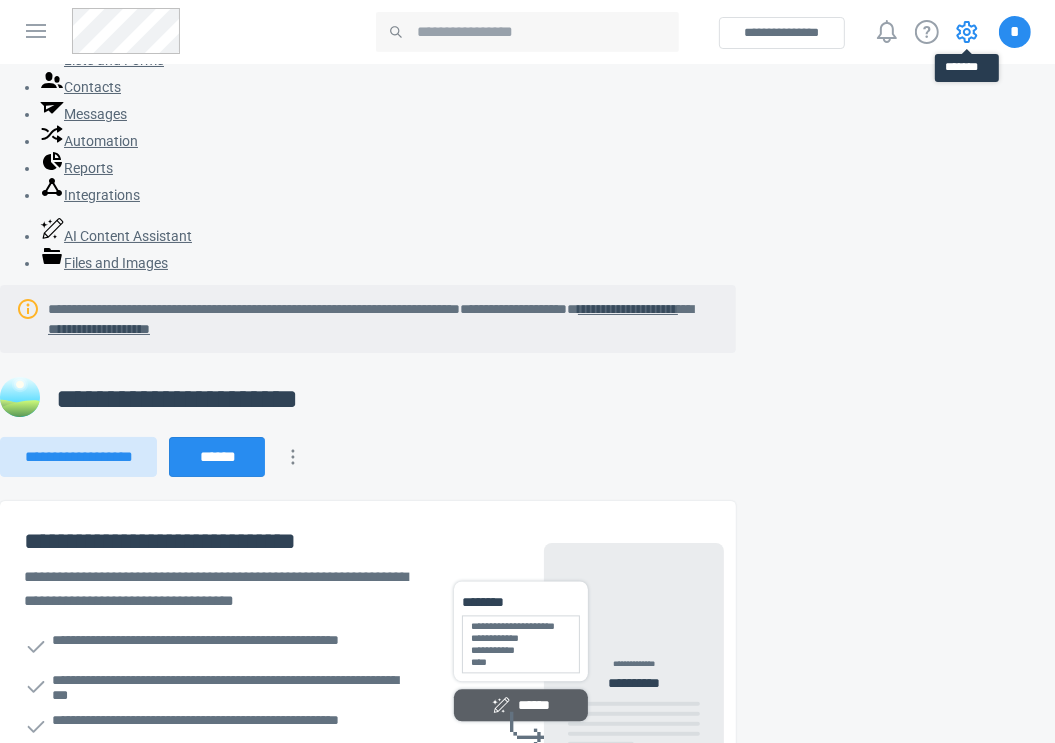 click 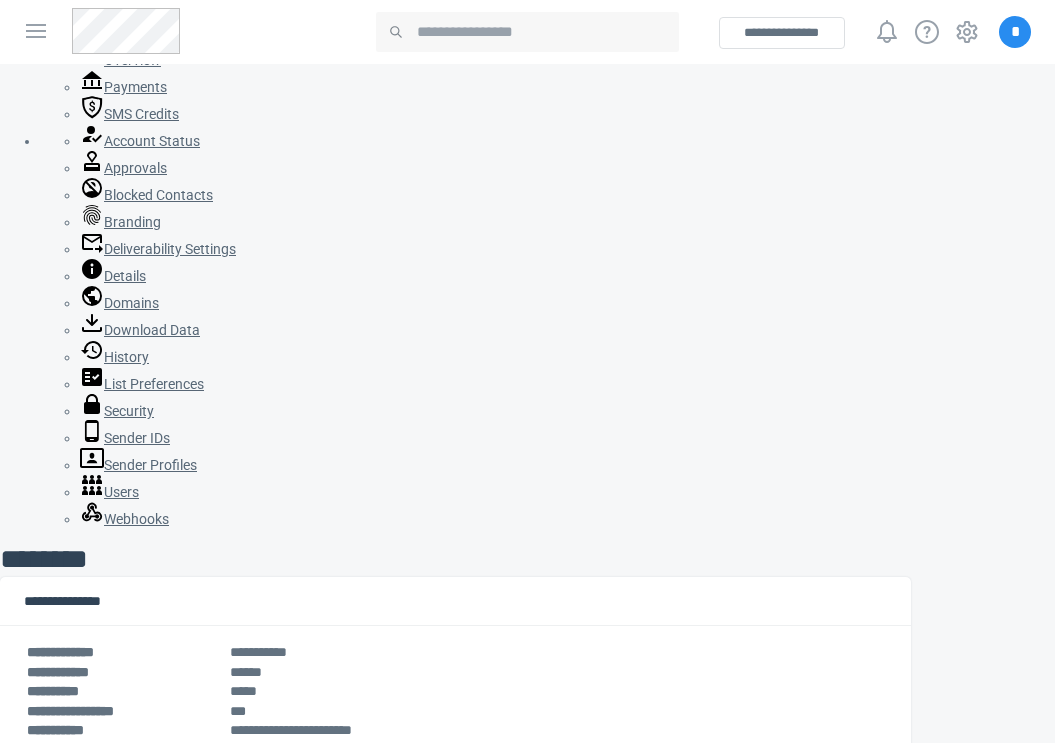 scroll, scrollTop: 0, scrollLeft: 0, axis: both 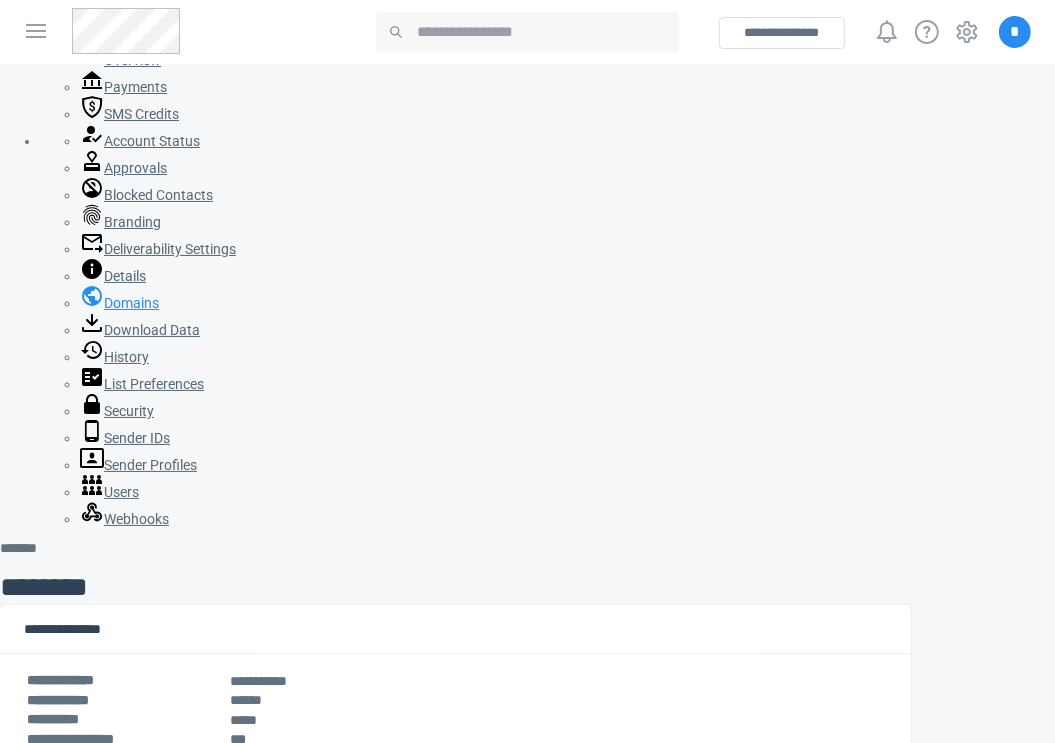 click on "Domains" at bounding box center (119, 303) 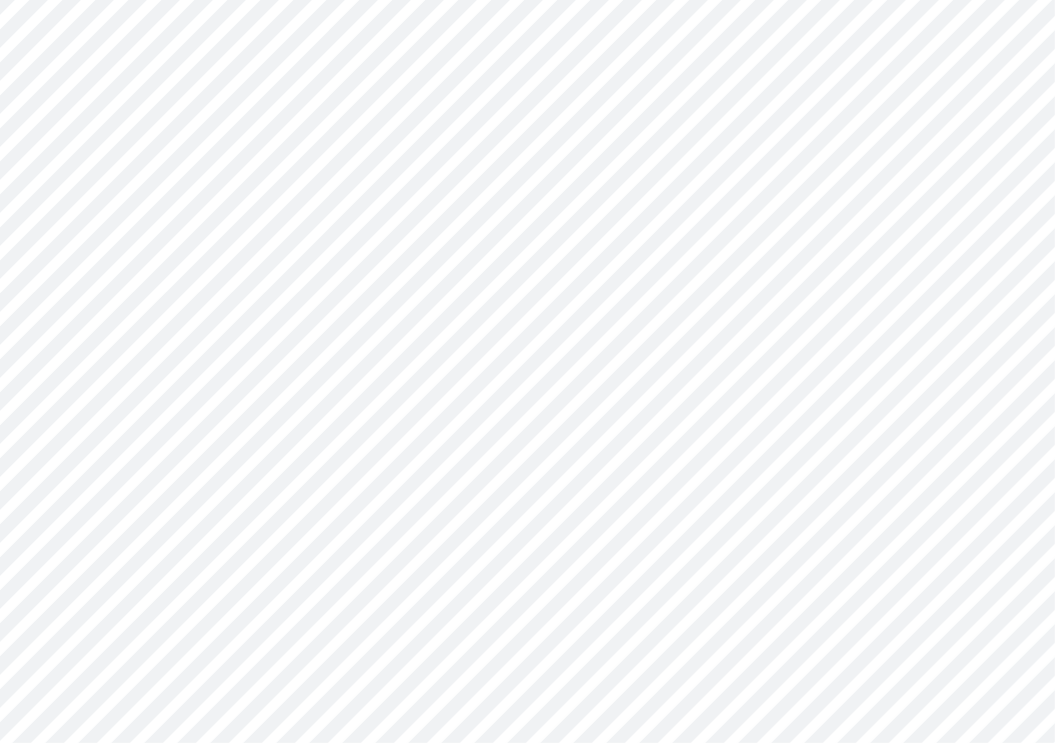 scroll, scrollTop: 40, scrollLeft: 0, axis: vertical 